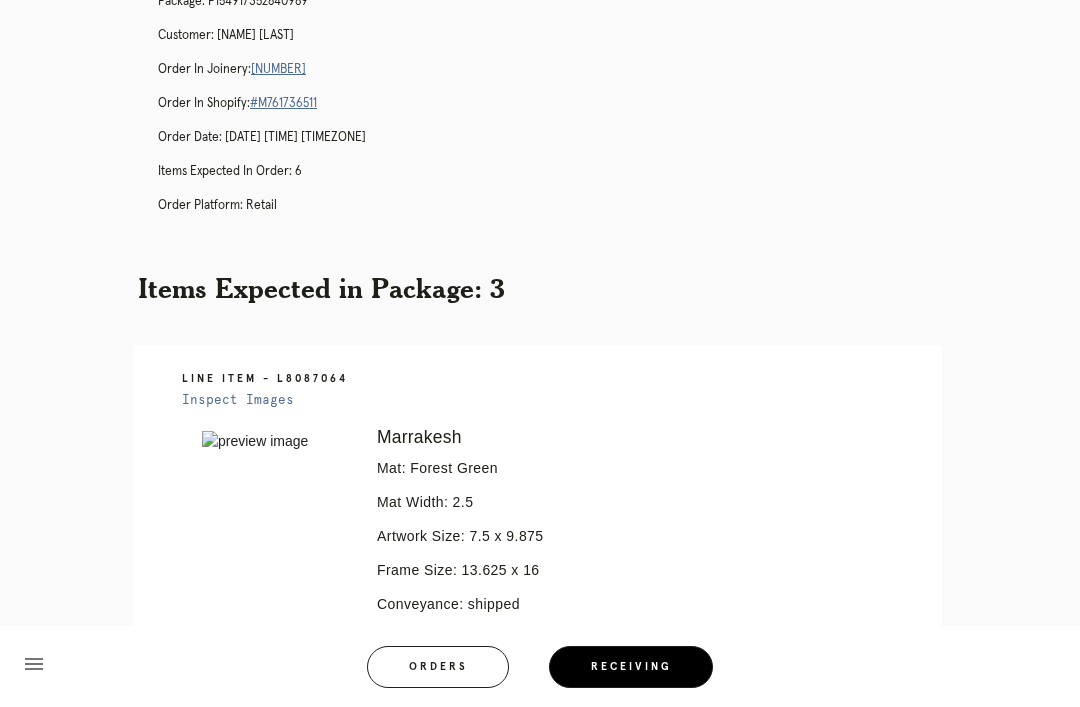scroll, scrollTop: 0, scrollLeft: 0, axis: both 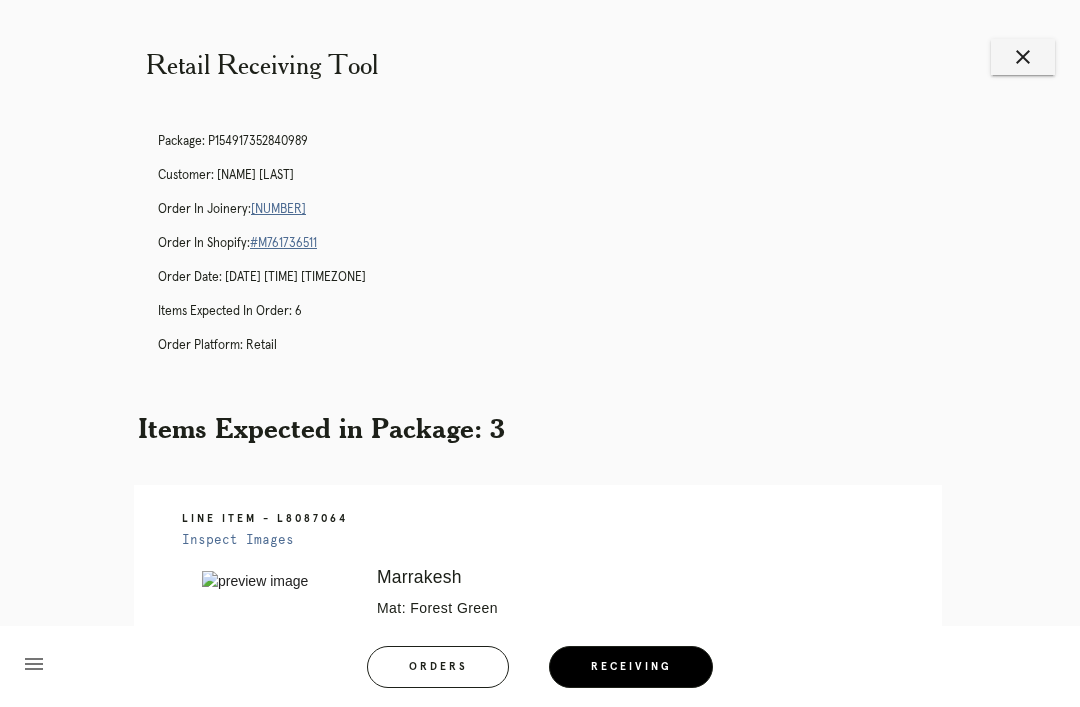 click on "close" at bounding box center (1023, 57) 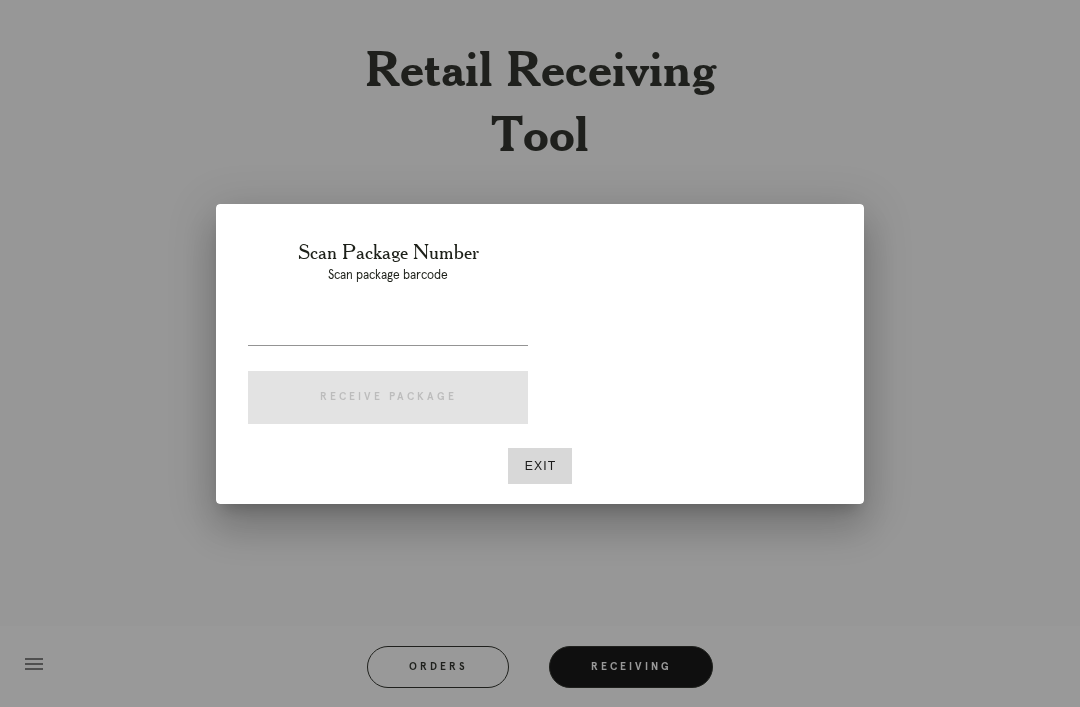 scroll, scrollTop: 0, scrollLeft: 0, axis: both 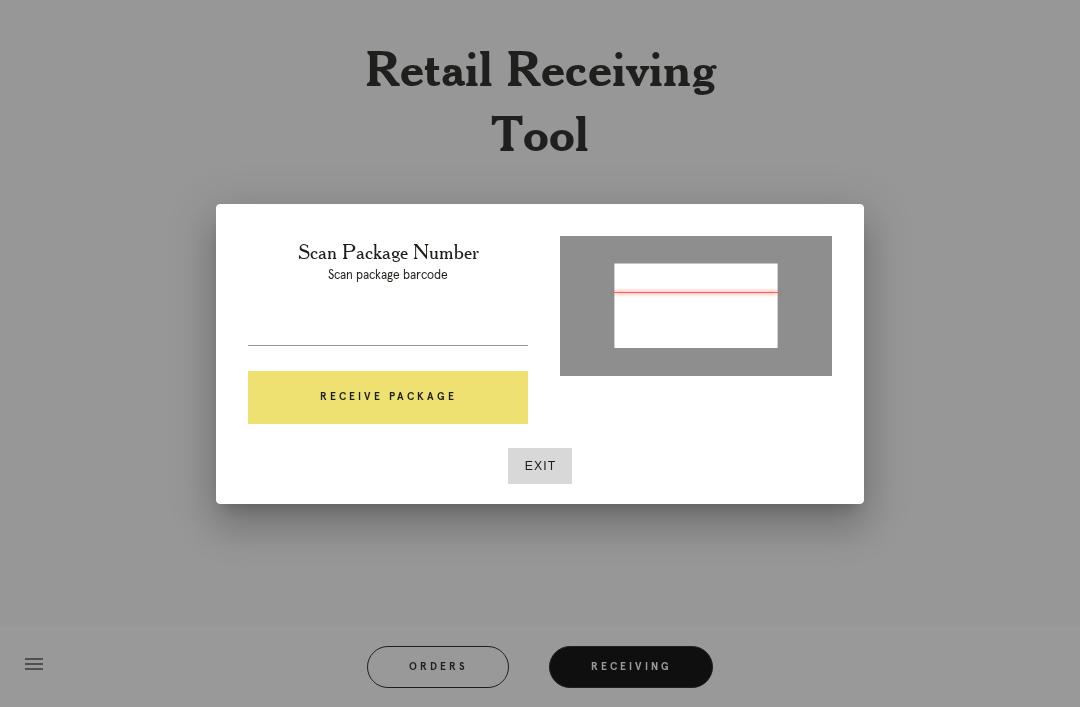 type on "[PHONE]" 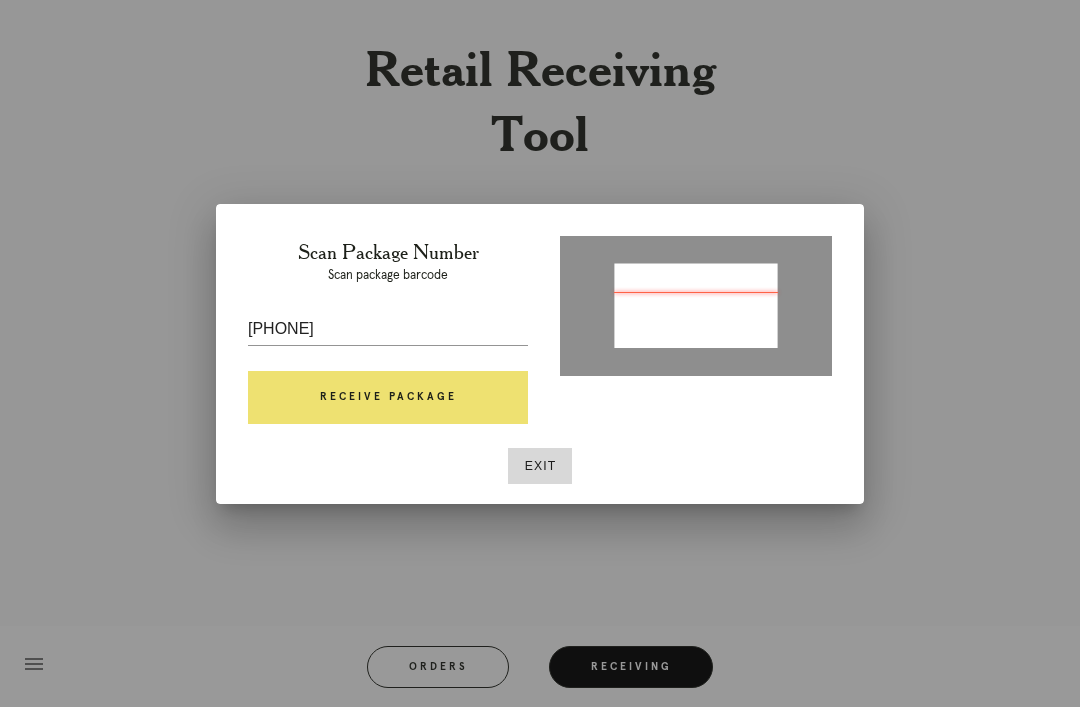 click on "Receive Package" at bounding box center [388, 398] 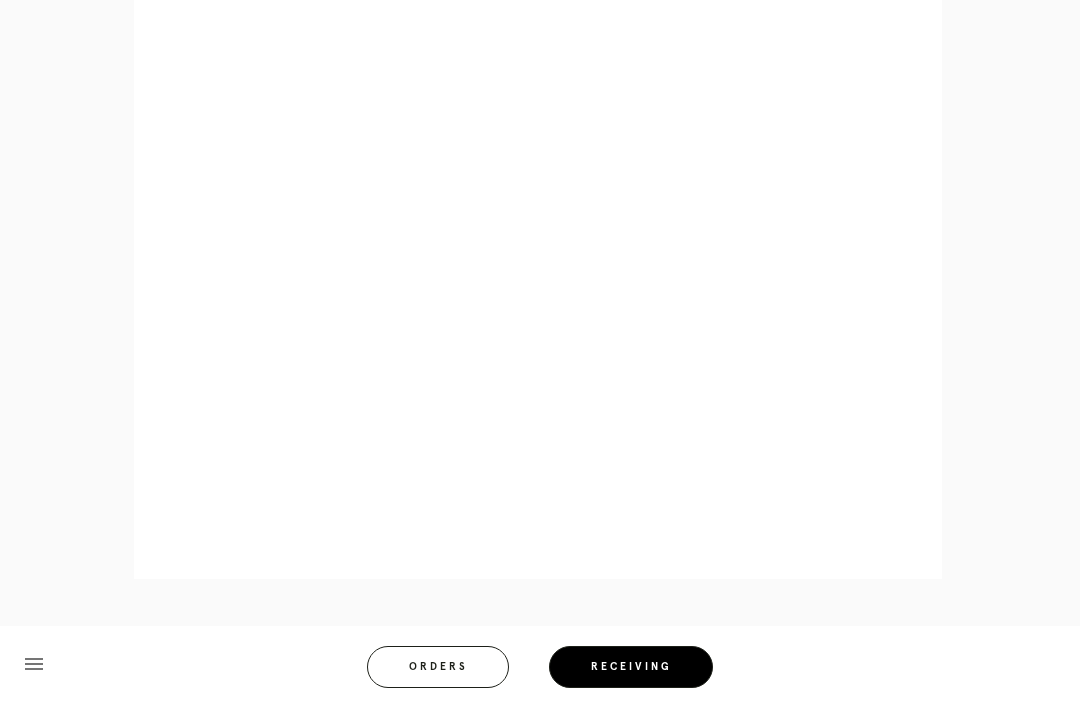 scroll, scrollTop: 858, scrollLeft: 0, axis: vertical 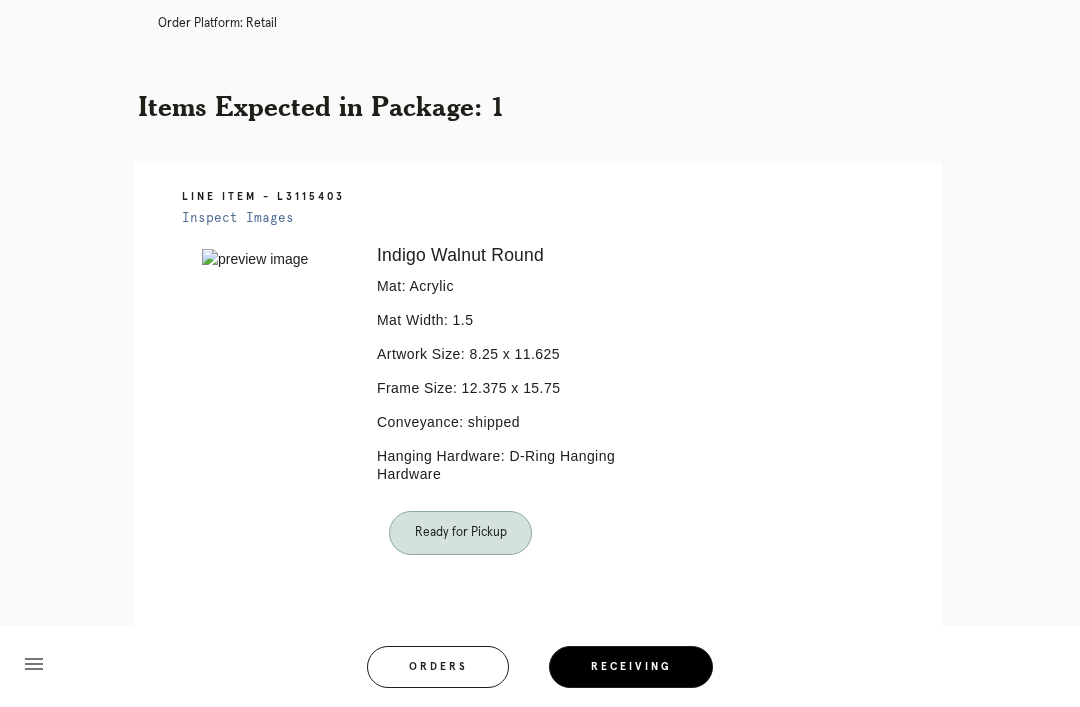 click on "Retail Receiving Tool   close   Package: P828271495739090   Customer: Aracelis Torres
Order in Joinery:
R696328419
Order in Shopify:
#M761736347
Order Date:
07/20/2025  1:27 PM EDT
Items Expected in Order: 2   Order Platform: retail     Items Expected in Package:  1
Line Item - L3115403
Inspect Images
Error retreiving frame spec #9753510
Indigo Walnut Round
Mat: Acrylic
Mat Width: 1.5
Artwork Size:
8.25
x
11.625
Frame Size:
12.375
x
15.75
Conveyance: shipped
Hanging Hardware: D-Ring Hanging Hardware
Ready for Pickup
menu
Orders
Receiving
Logged in as:   kayla.freckleton@framebridge.com   Cobble Hill" at bounding box center [540, 224] 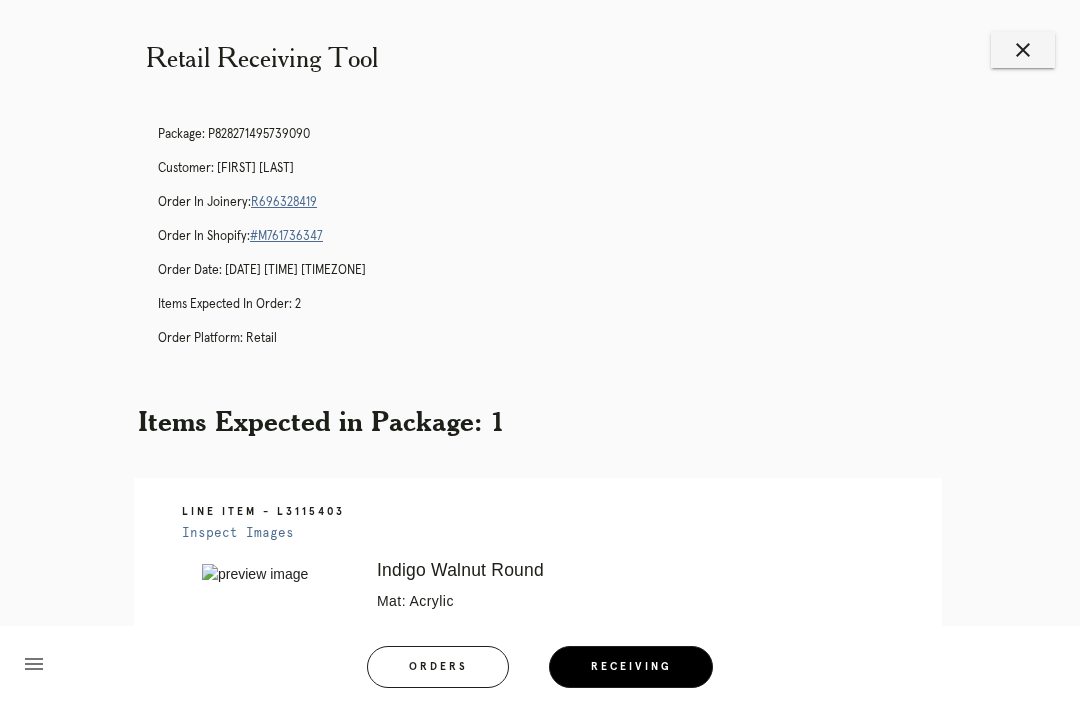 scroll, scrollTop: 0, scrollLeft: 0, axis: both 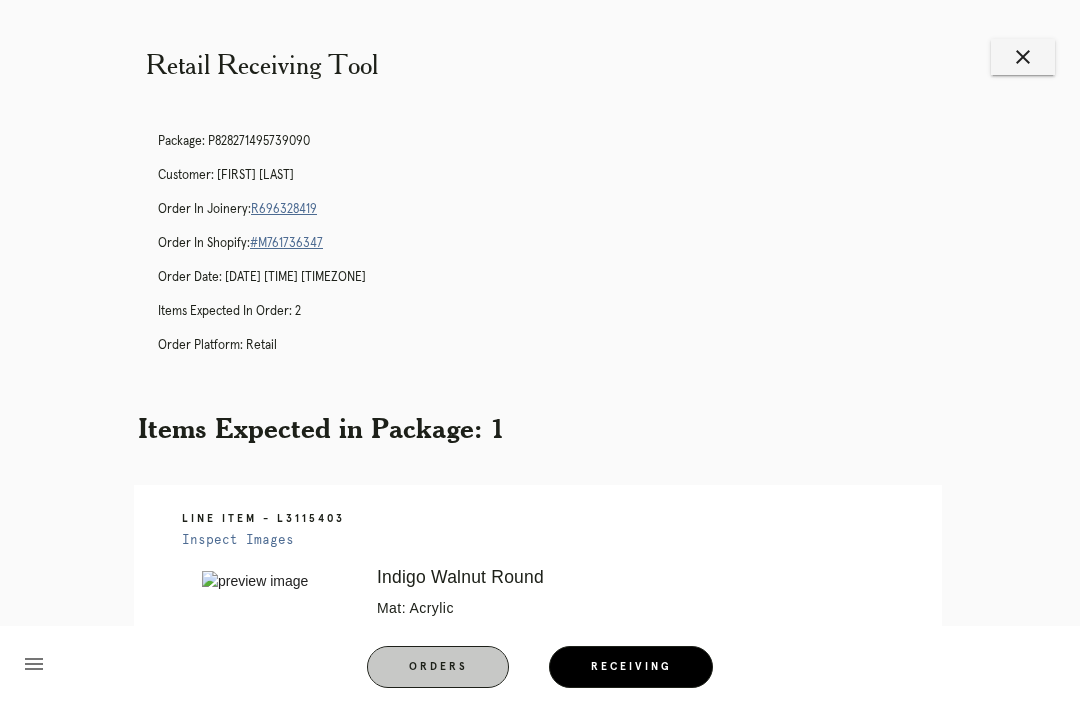 click on "Orders" at bounding box center (438, 667) 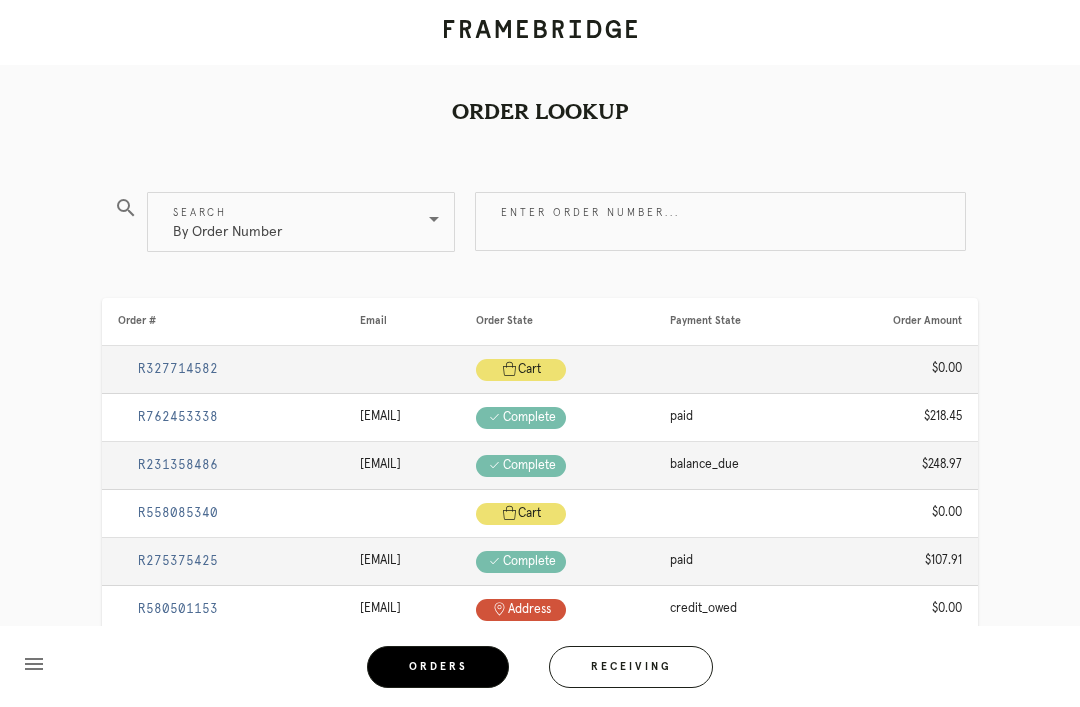 click on "Enter order number..." at bounding box center (720, 221) 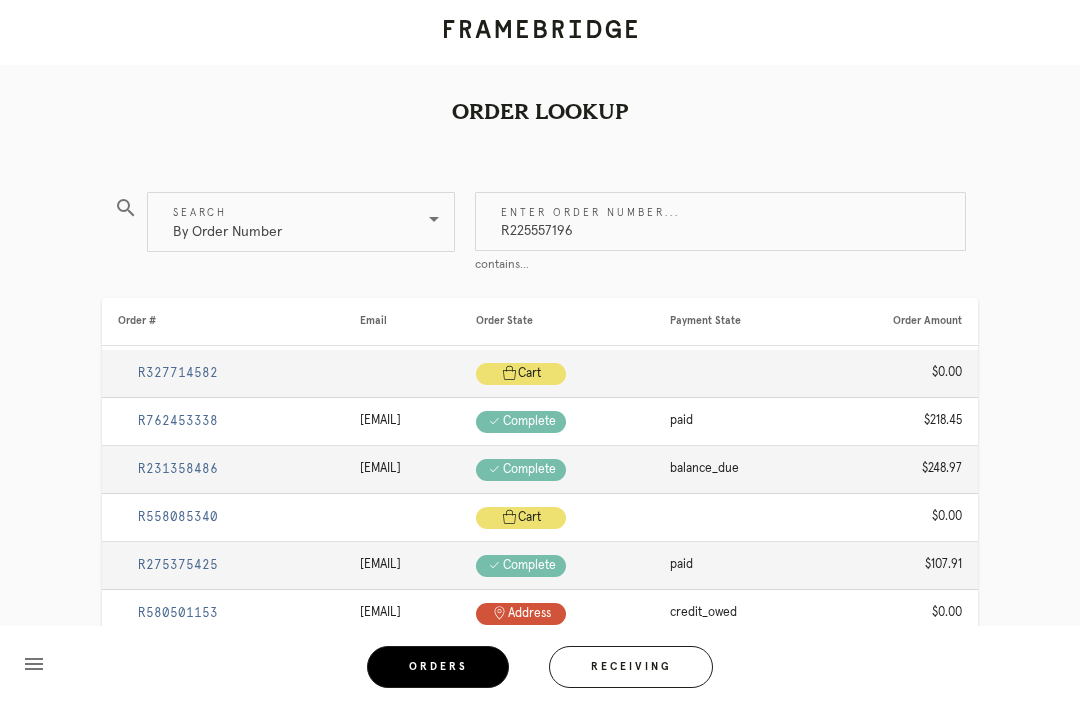 type on "R225557196" 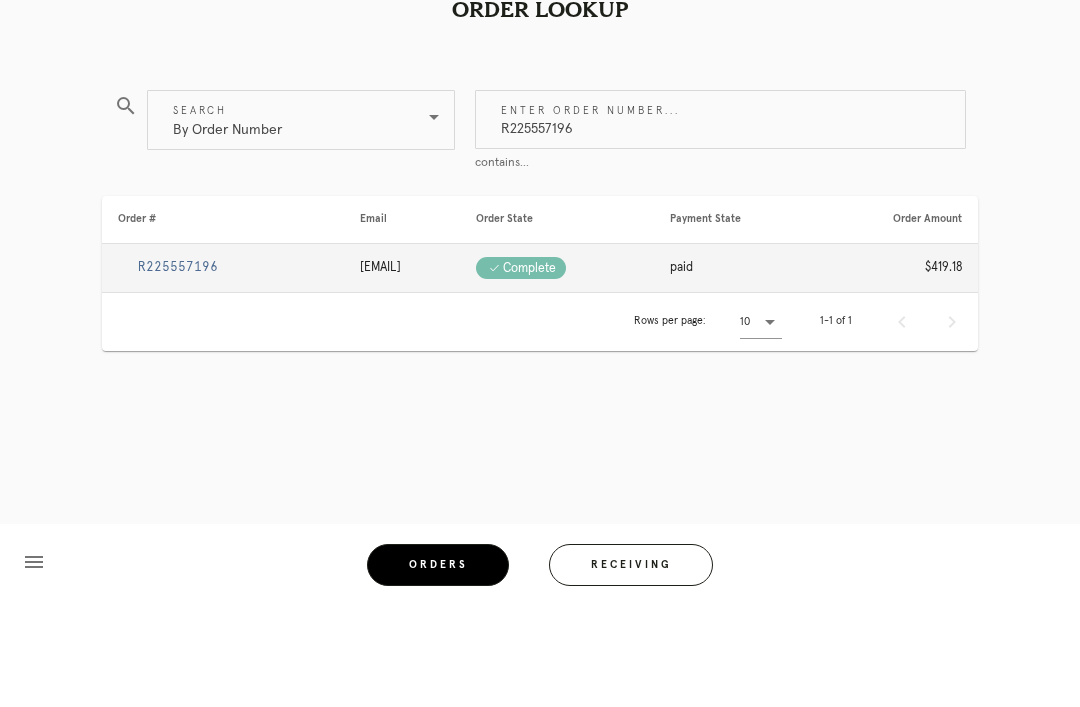 click on "R225557196" at bounding box center (178, 369) 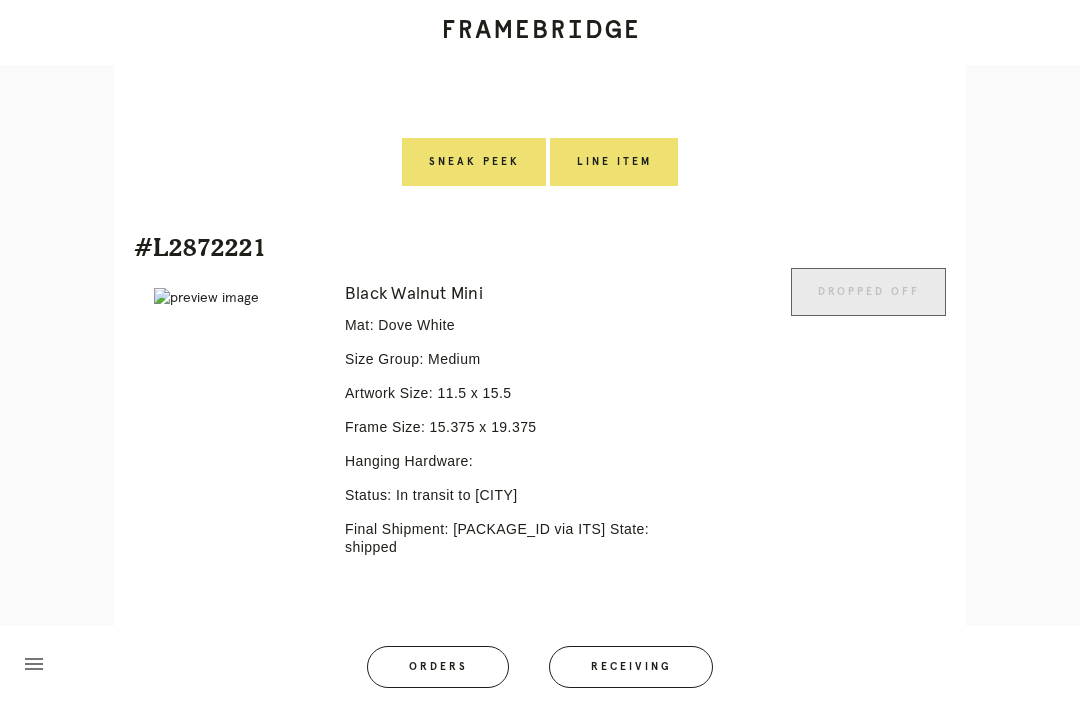 scroll, scrollTop: 870, scrollLeft: 0, axis: vertical 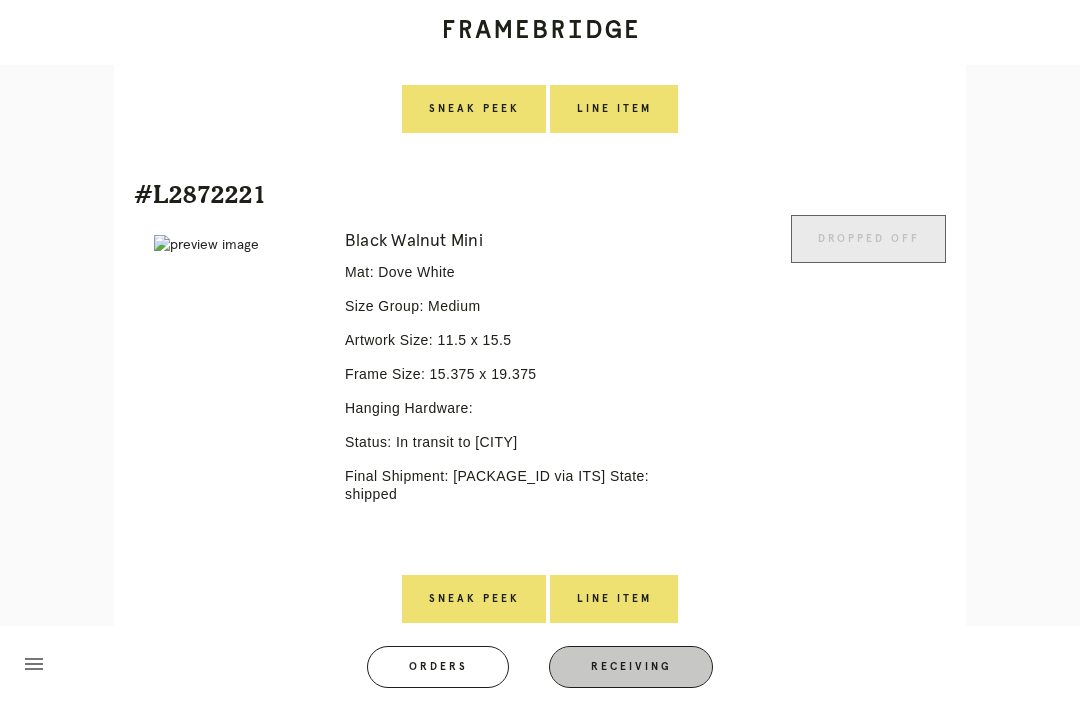 click on "Receiving" at bounding box center (631, 667) 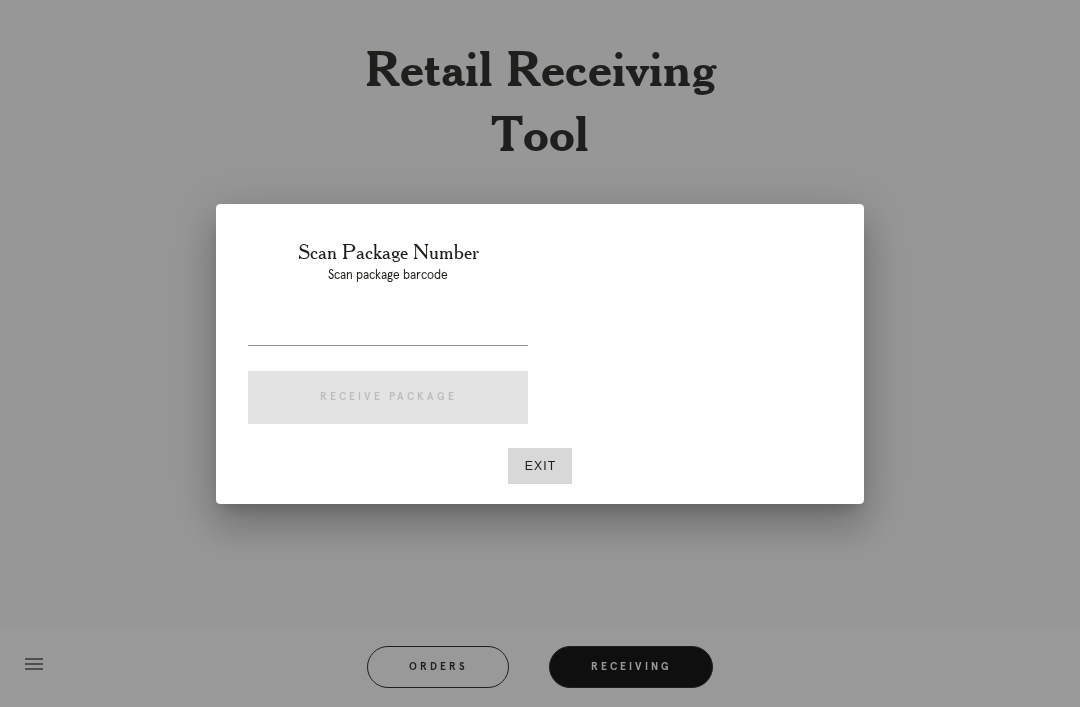 scroll, scrollTop: 64, scrollLeft: 0, axis: vertical 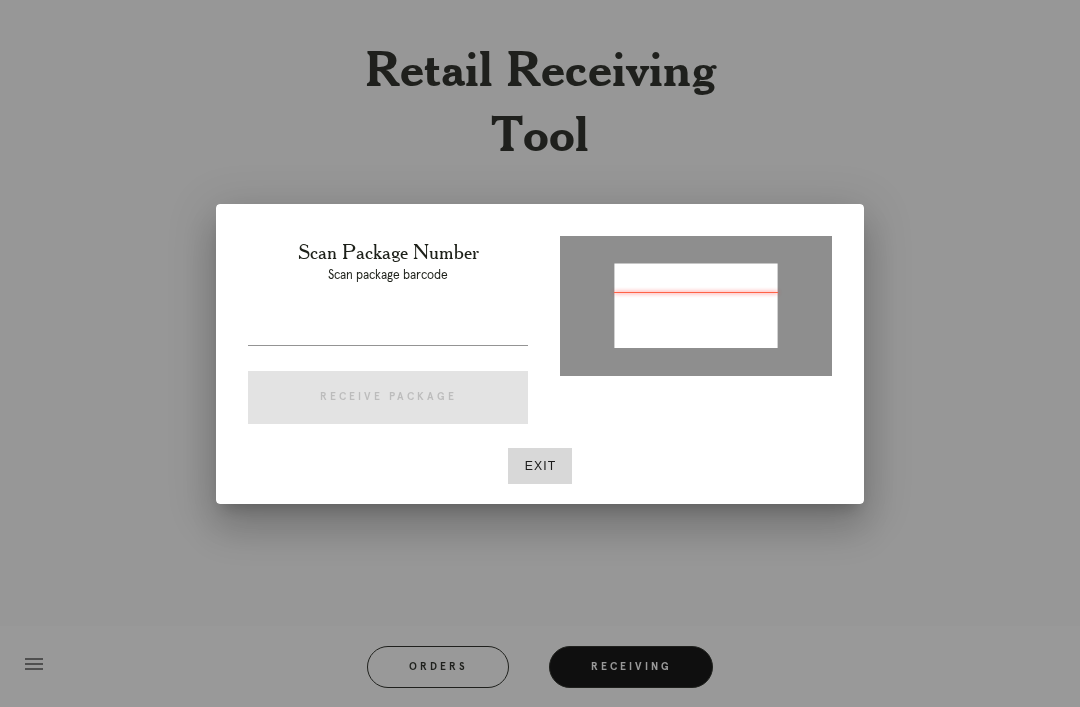 type on "P701501495800110" 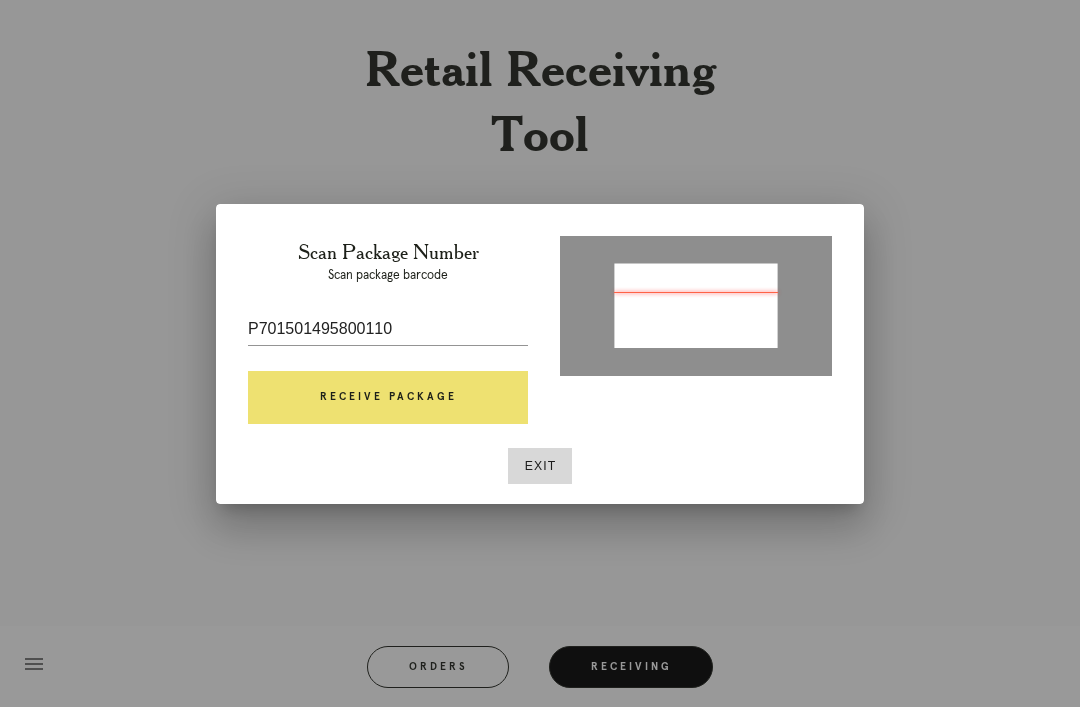click on "Receive Package" at bounding box center (388, 398) 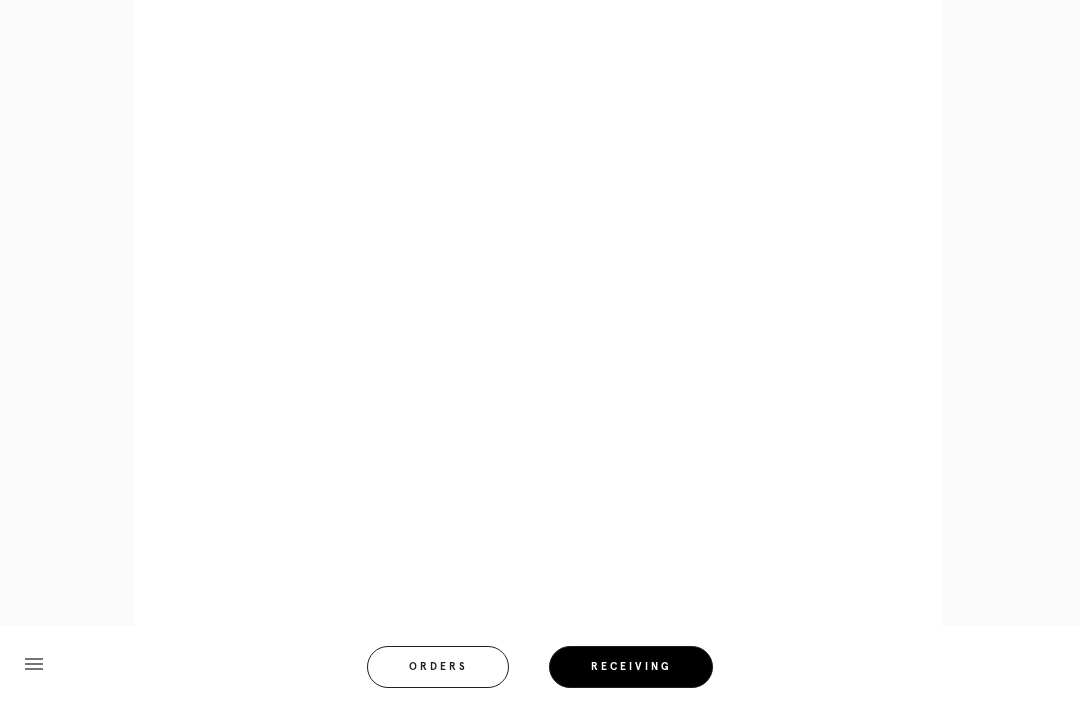 scroll, scrollTop: 1014, scrollLeft: 0, axis: vertical 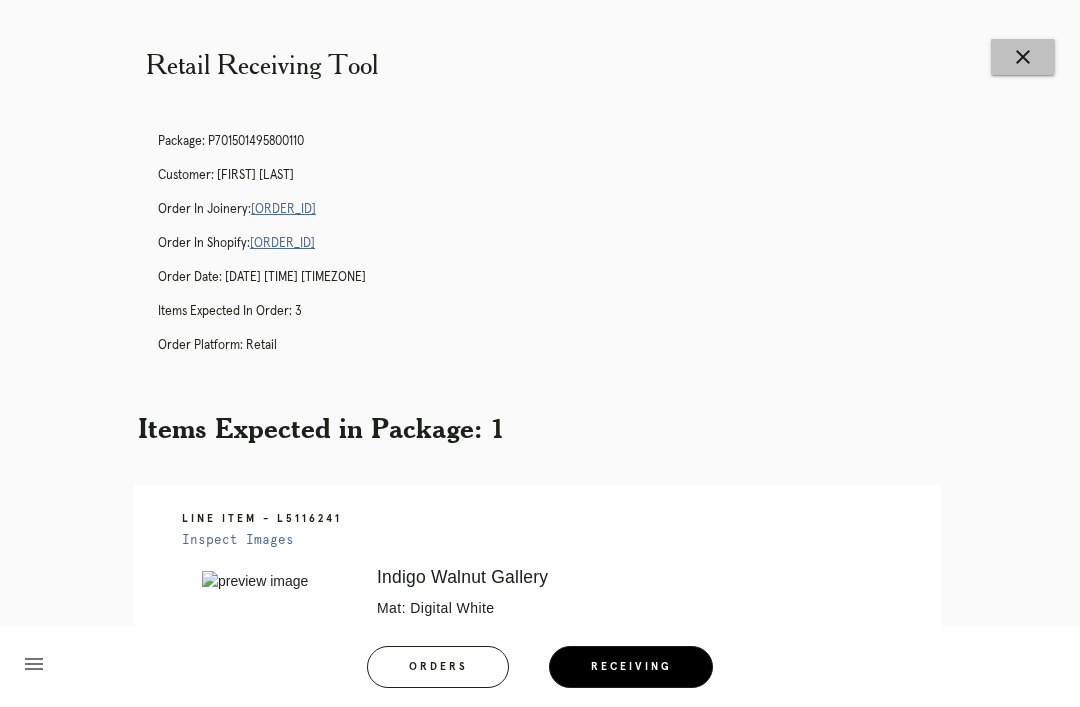 click on "close" at bounding box center [1023, 57] 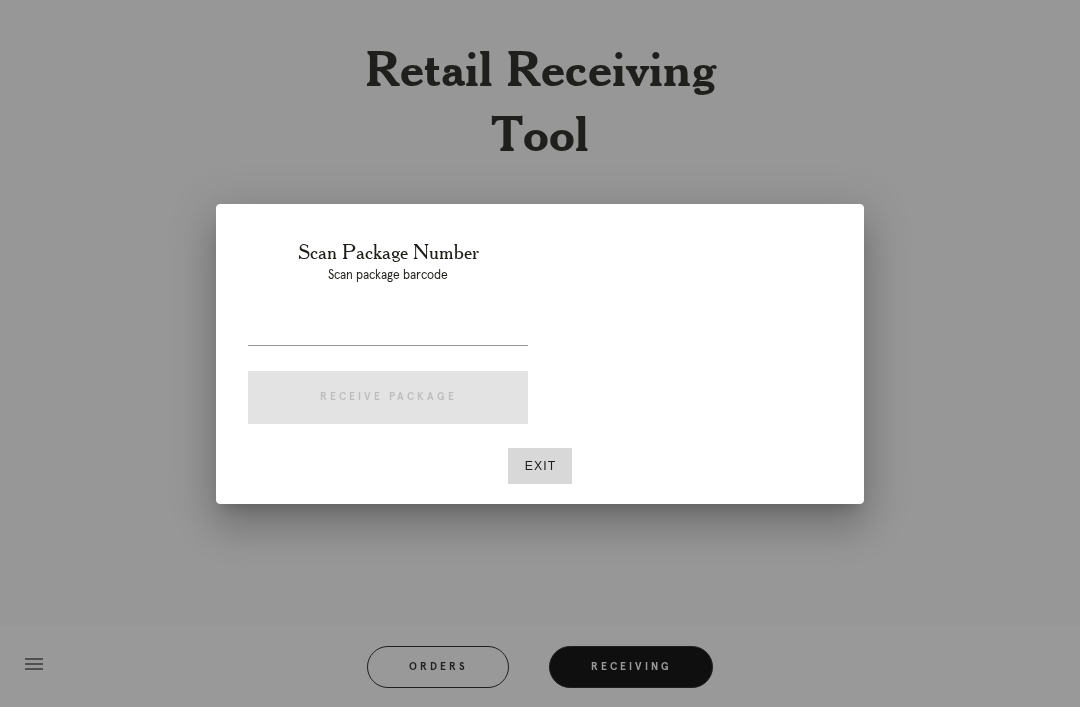 scroll, scrollTop: 0, scrollLeft: 0, axis: both 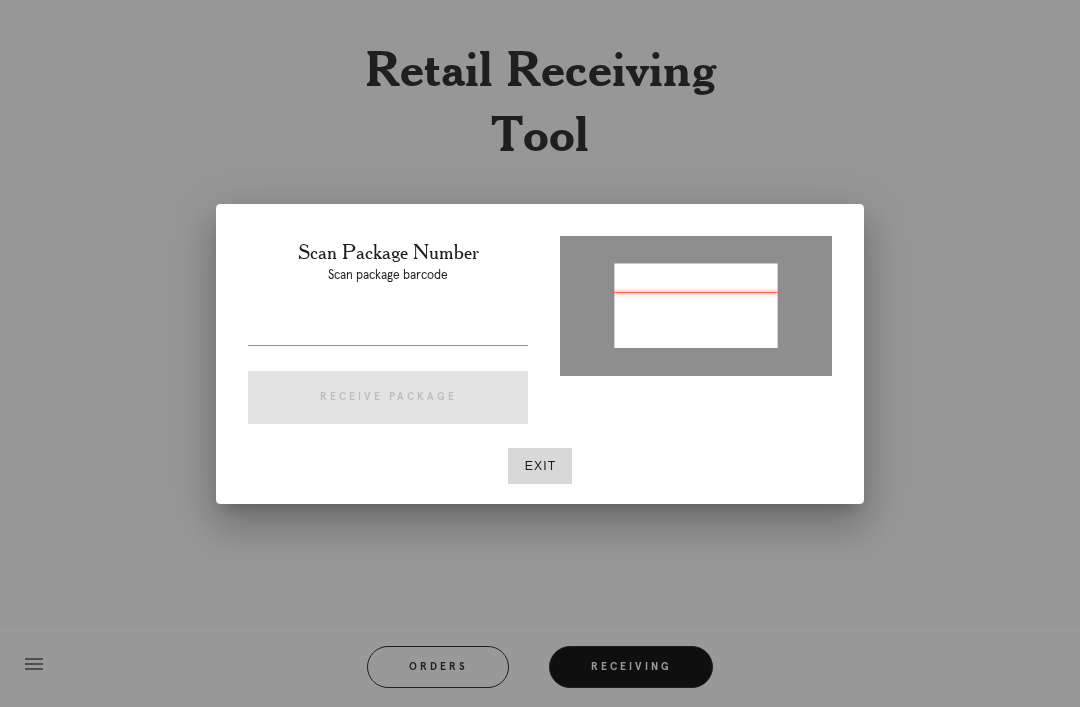 type on "P653710770050349" 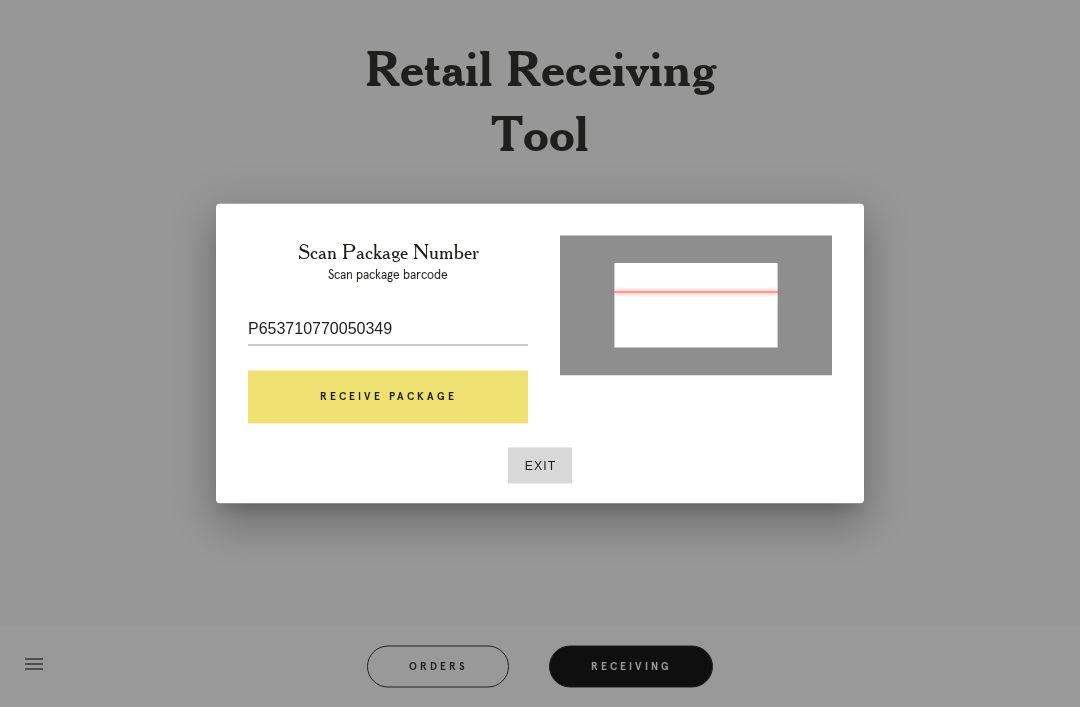 scroll, scrollTop: 64, scrollLeft: 0, axis: vertical 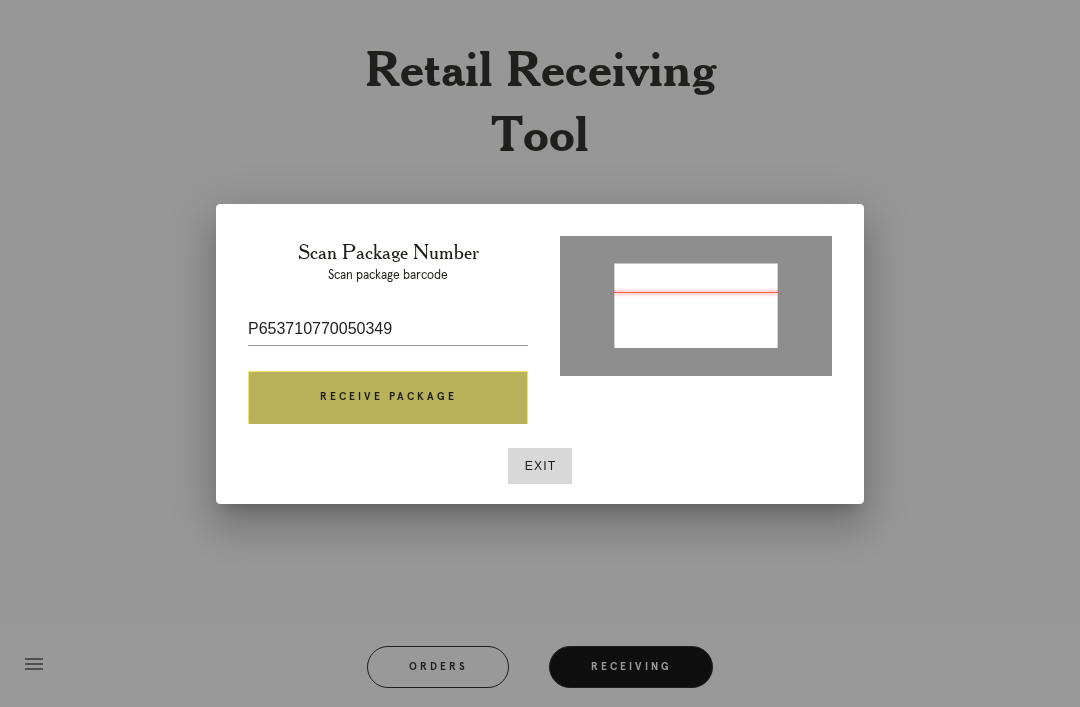 click on "Receive Package" at bounding box center (388, 398) 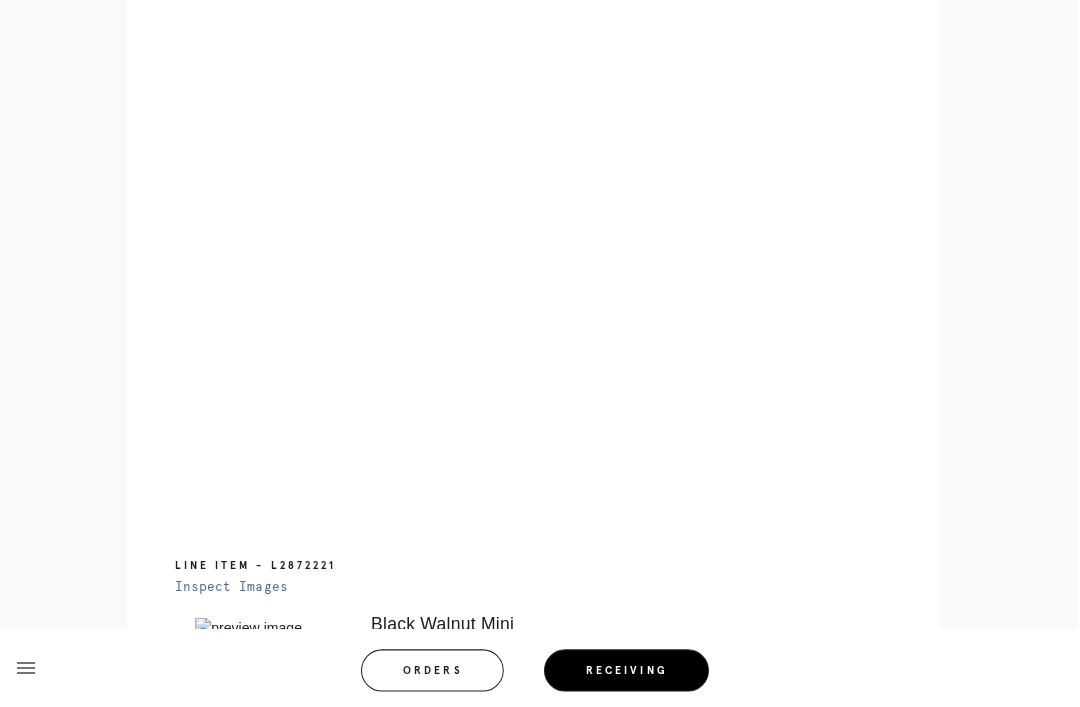 scroll, scrollTop: 949, scrollLeft: 0, axis: vertical 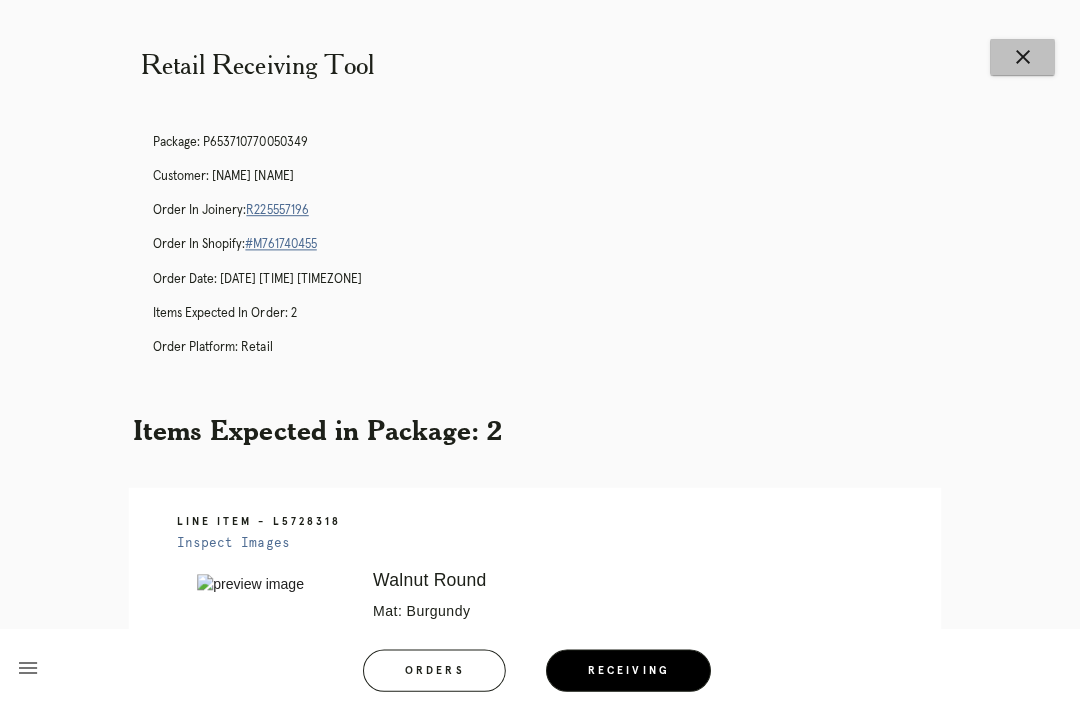 click on "close" at bounding box center [1023, 57] 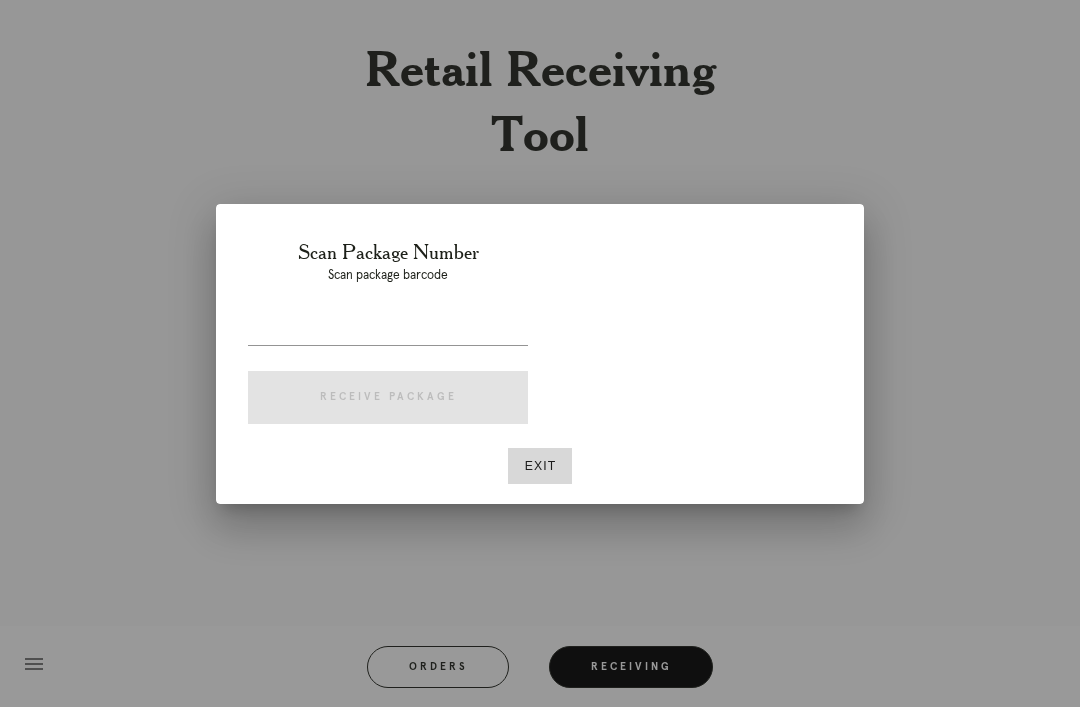 scroll, scrollTop: 0, scrollLeft: 6, axis: horizontal 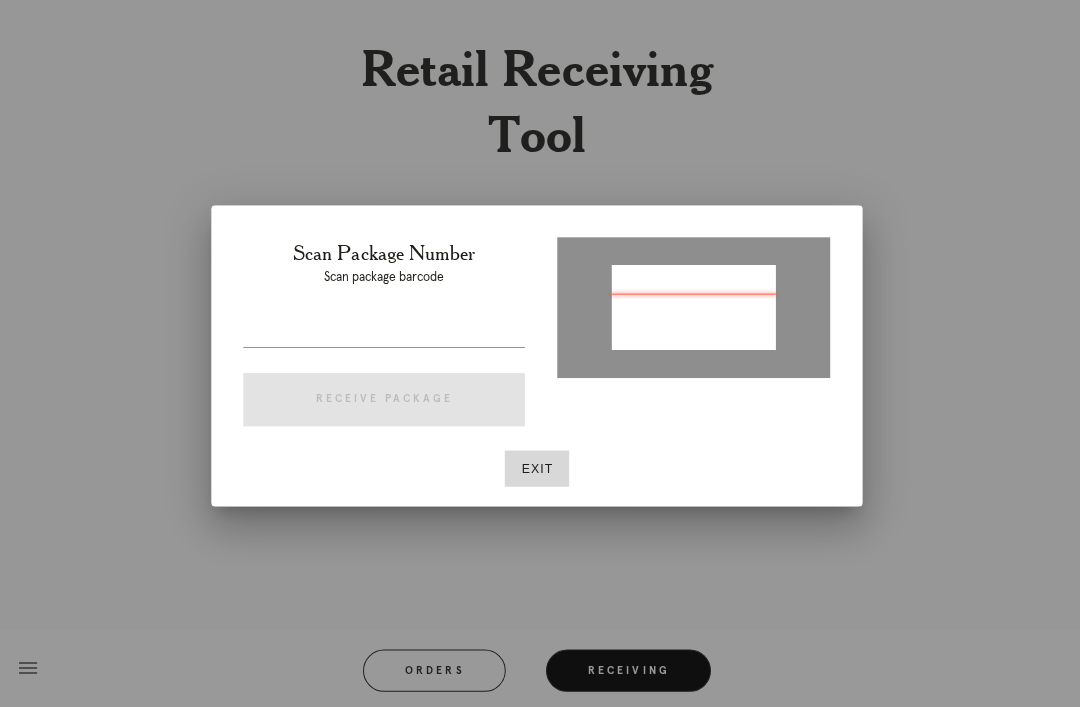type on "P528820570040973" 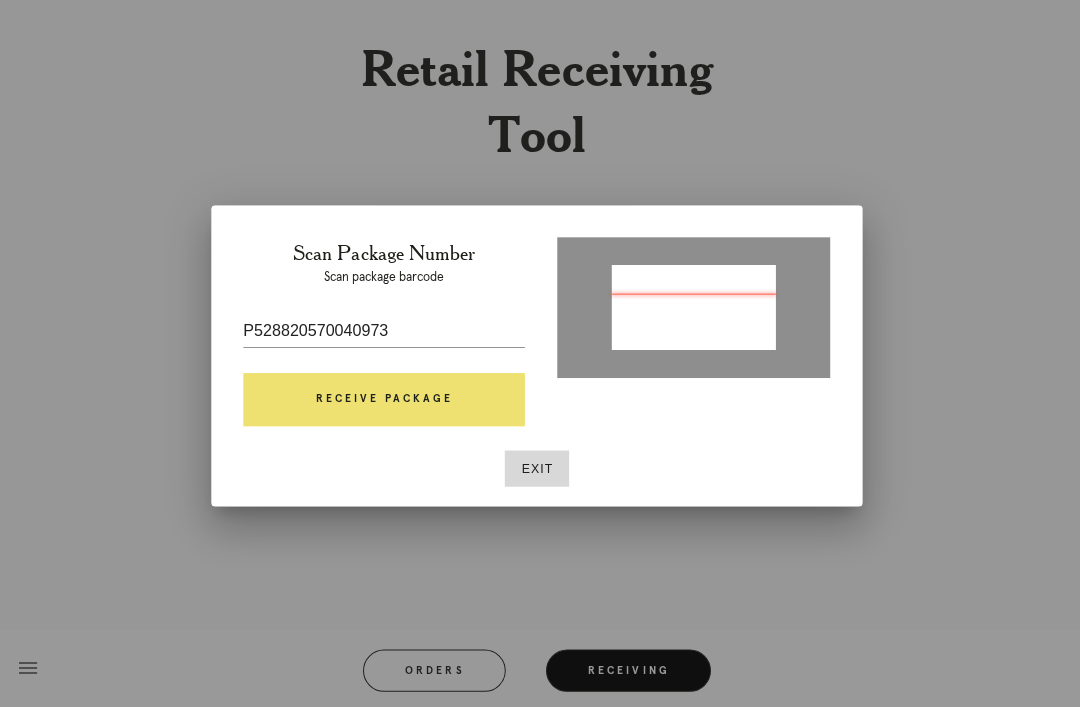 click on "Receive Package" at bounding box center (388, 398) 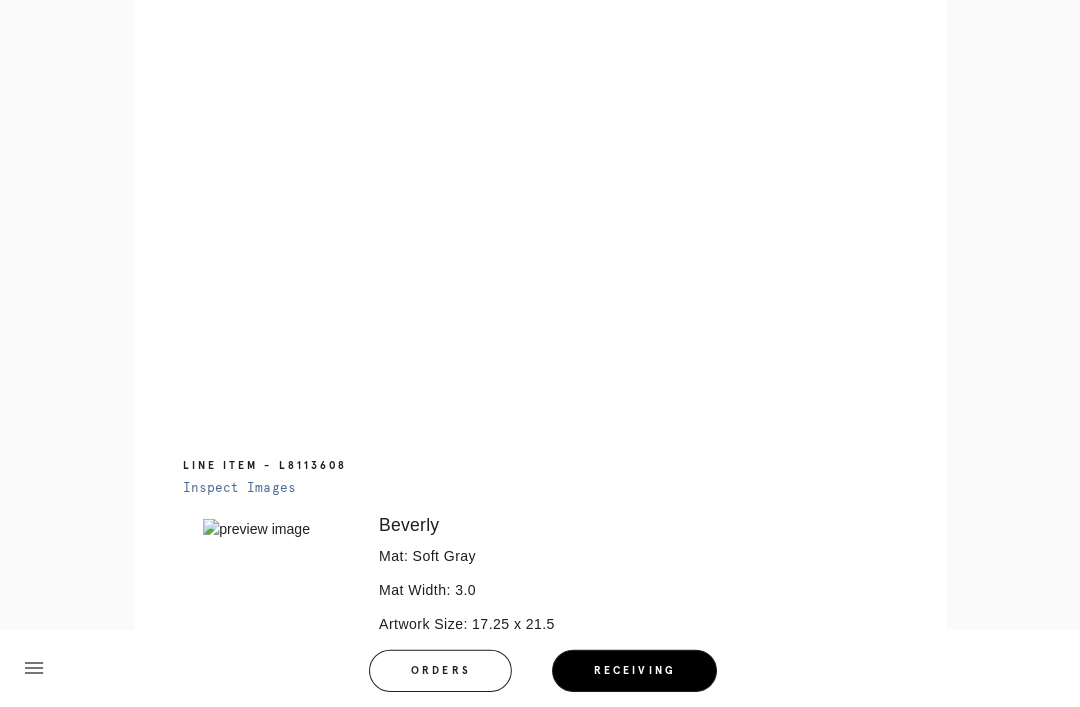 scroll, scrollTop: 1407, scrollLeft: 0, axis: vertical 